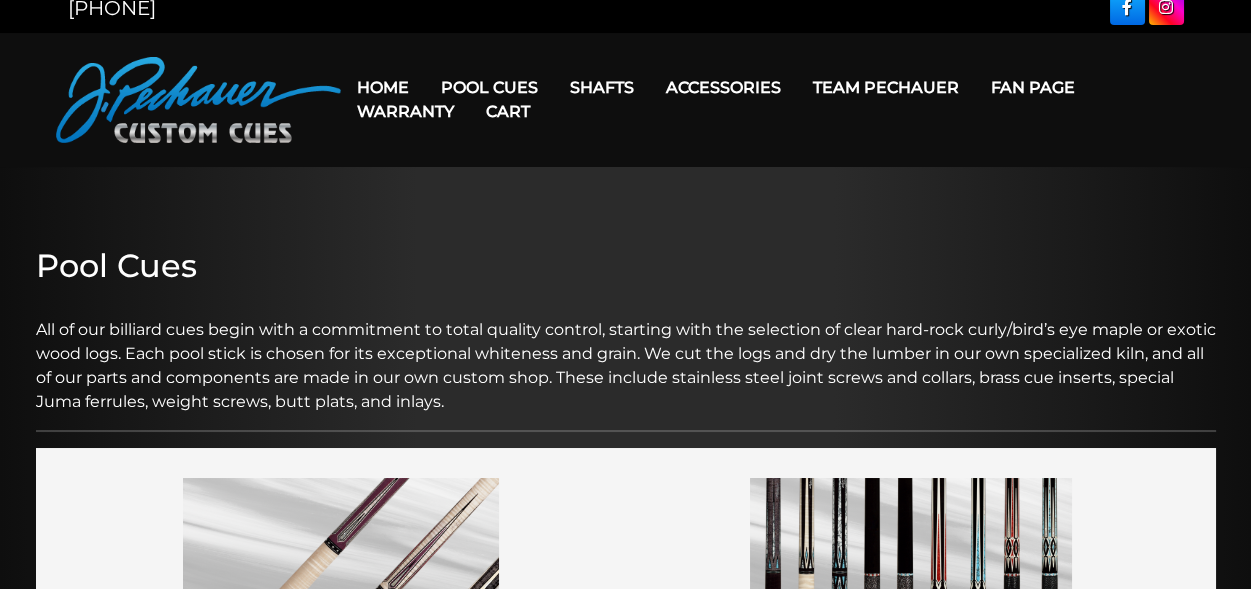 scroll, scrollTop: 0, scrollLeft: 0, axis: both 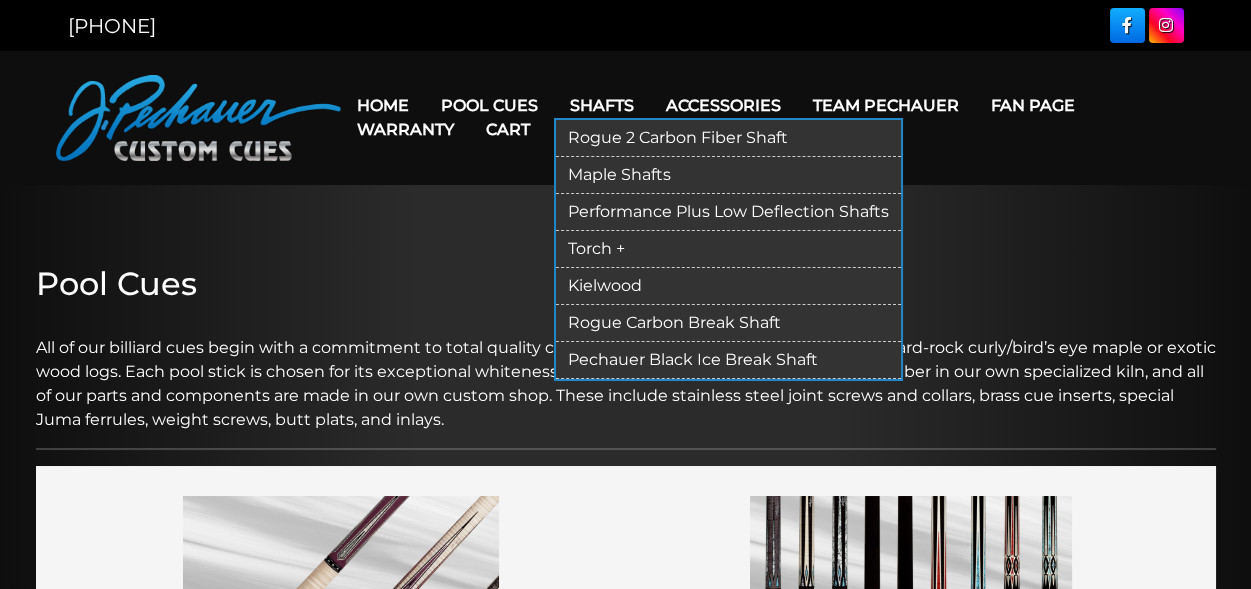click on "Rogue 2 Carbon Fiber Shaft" at bounding box center (728, 138) 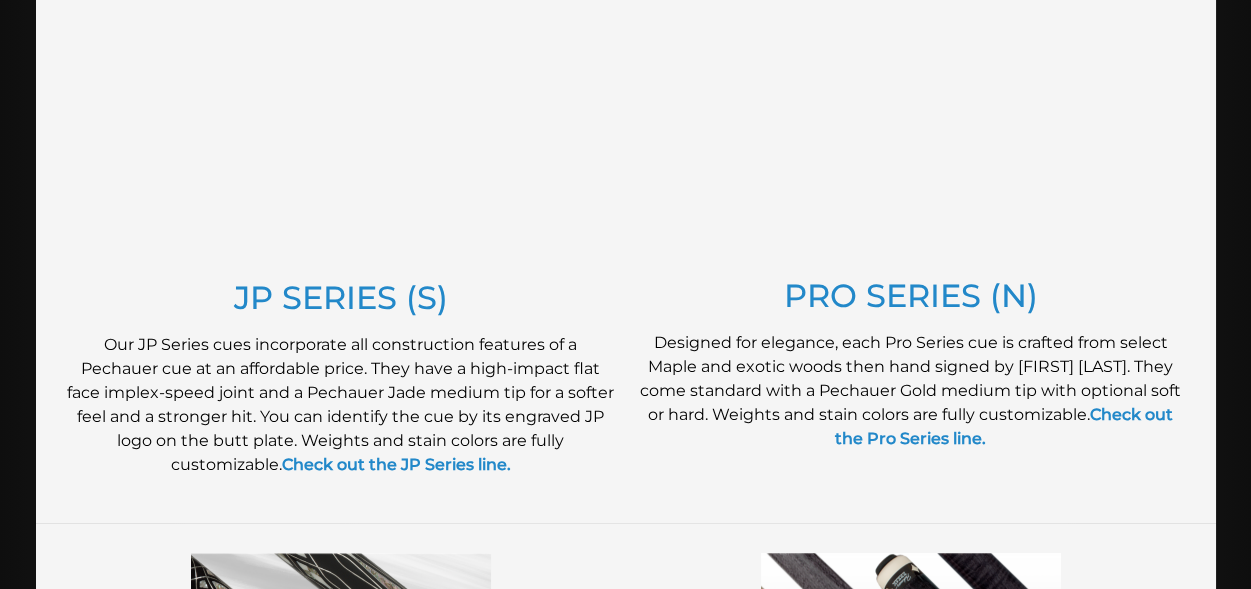 scroll, scrollTop: 1120, scrollLeft: 0, axis: vertical 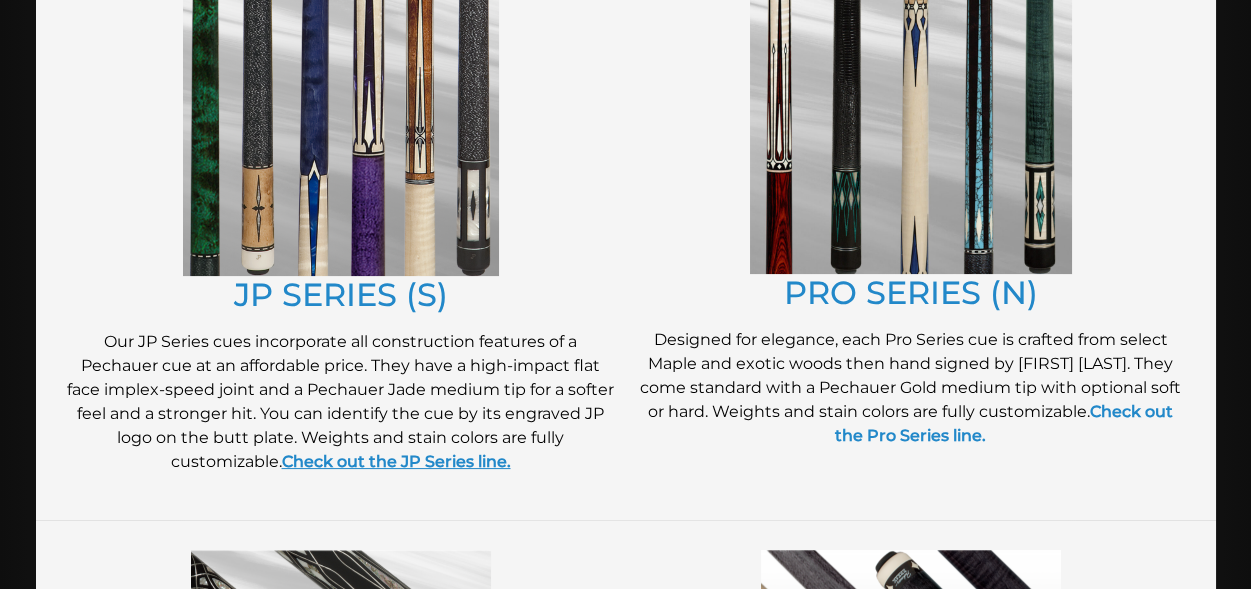 click on "Check out the JP Series line." at bounding box center [396, 461] 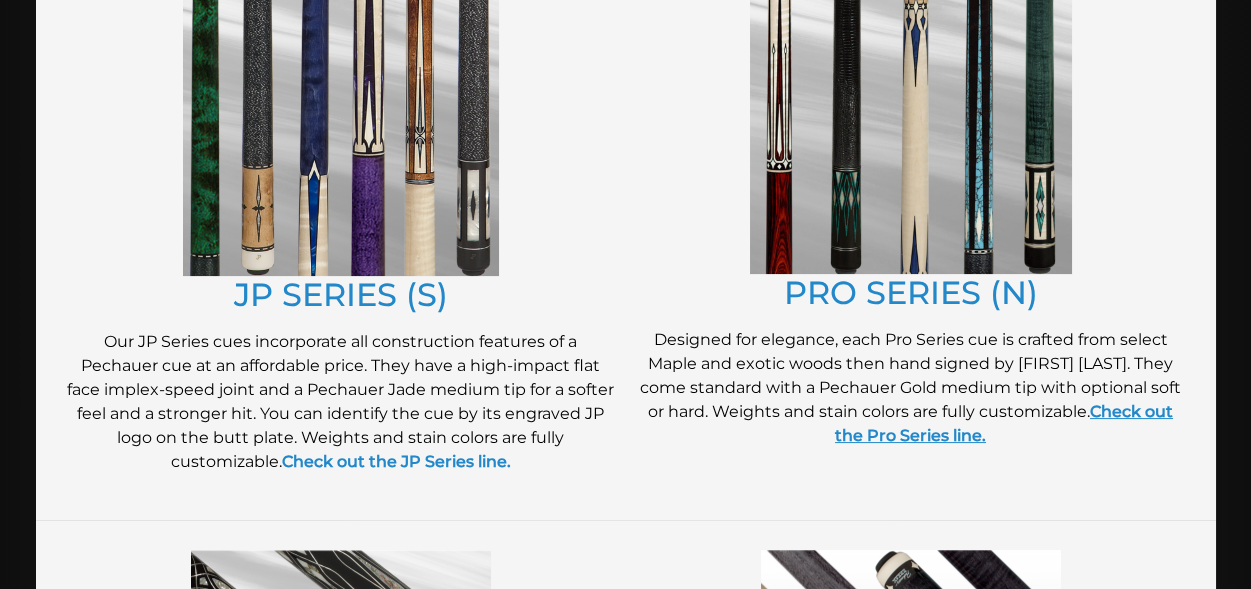 click on "Check out the Pro Series line." at bounding box center [1004, 423] 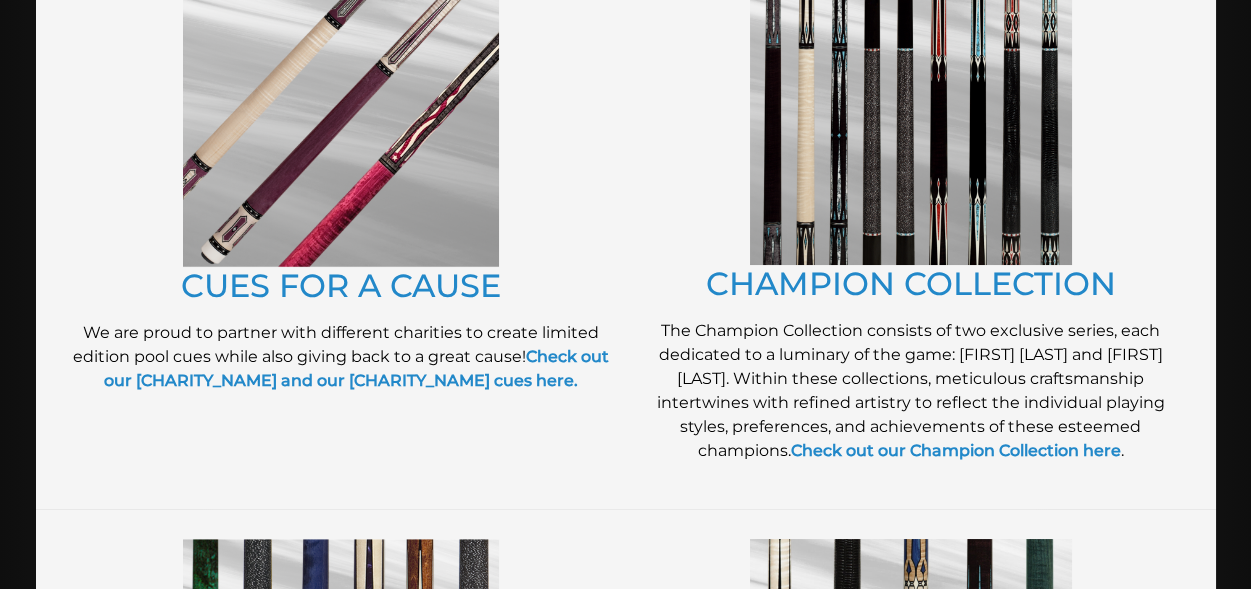 scroll, scrollTop: 544, scrollLeft: 0, axis: vertical 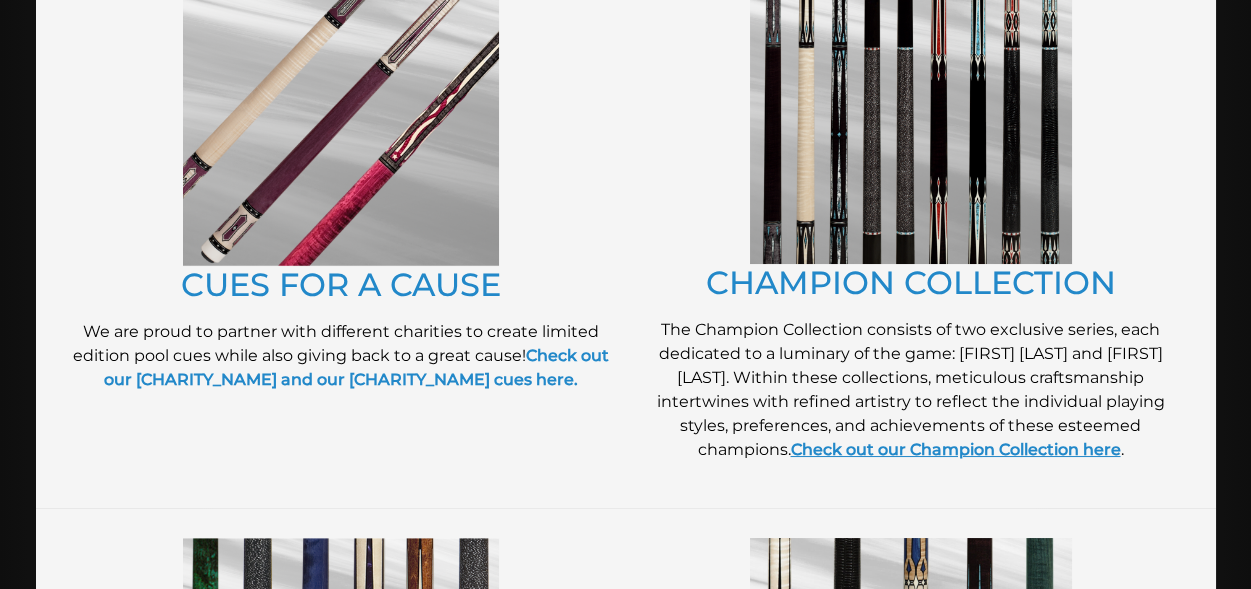 click on "Check out our Champion Collection here" at bounding box center [956, 449] 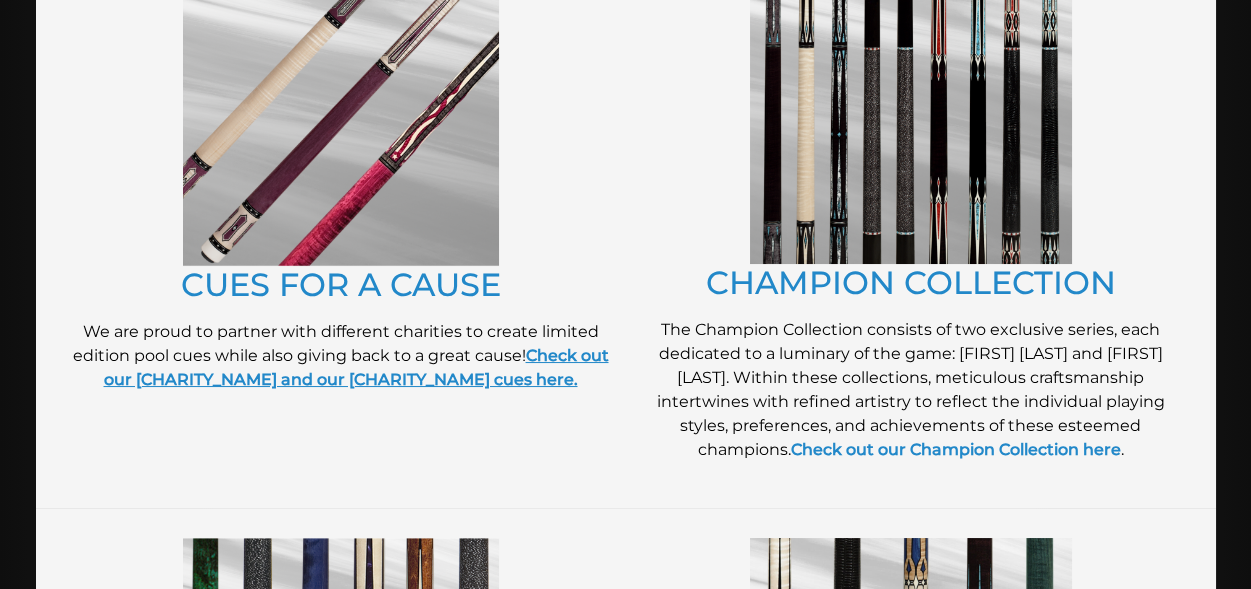 click on "Check out our Wounded Warriors in Action and our Think Pink cues here." at bounding box center (356, 367) 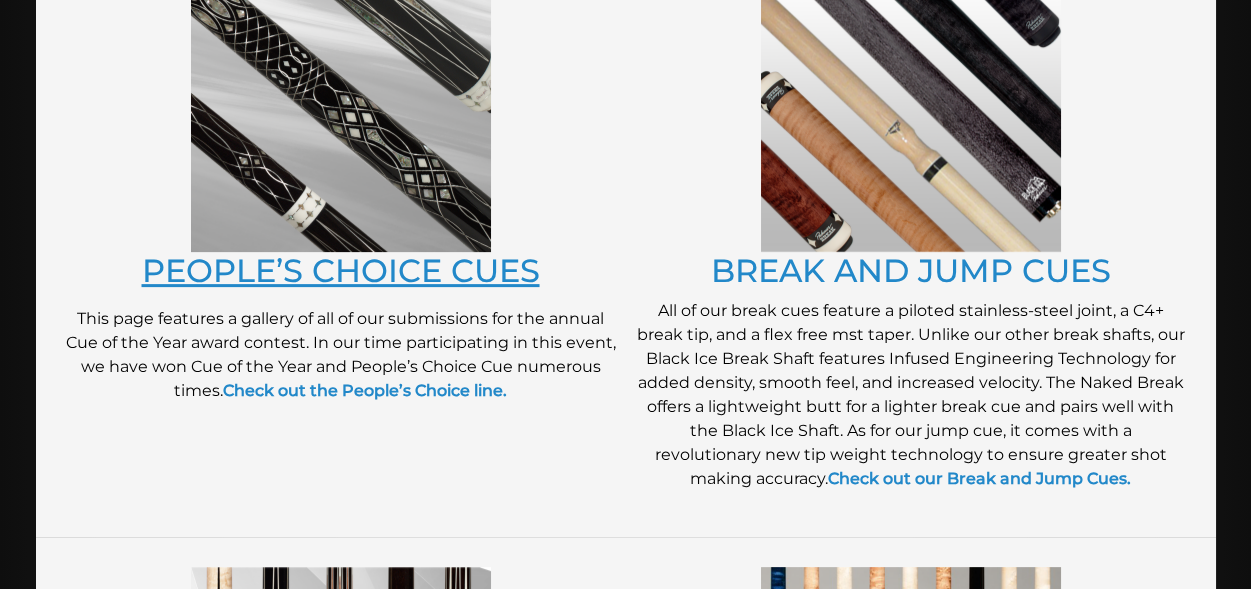 scroll, scrollTop: 1735, scrollLeft: 0, axis: vertical 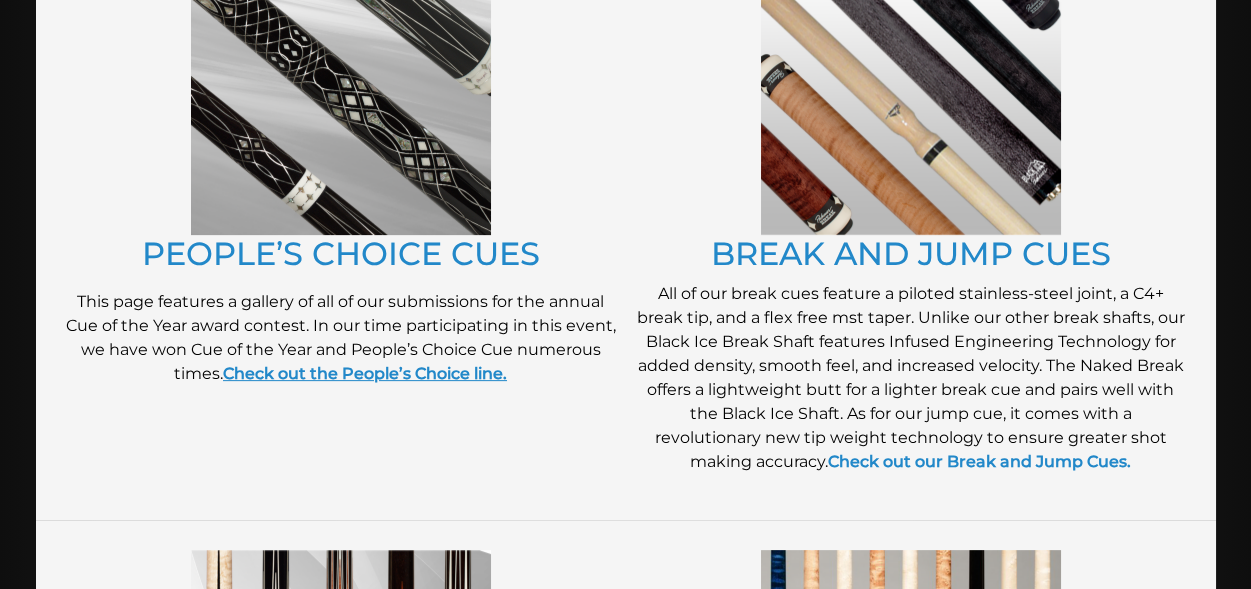 click on "Check out the People’s Choice line." at bounding box center (365, 373) 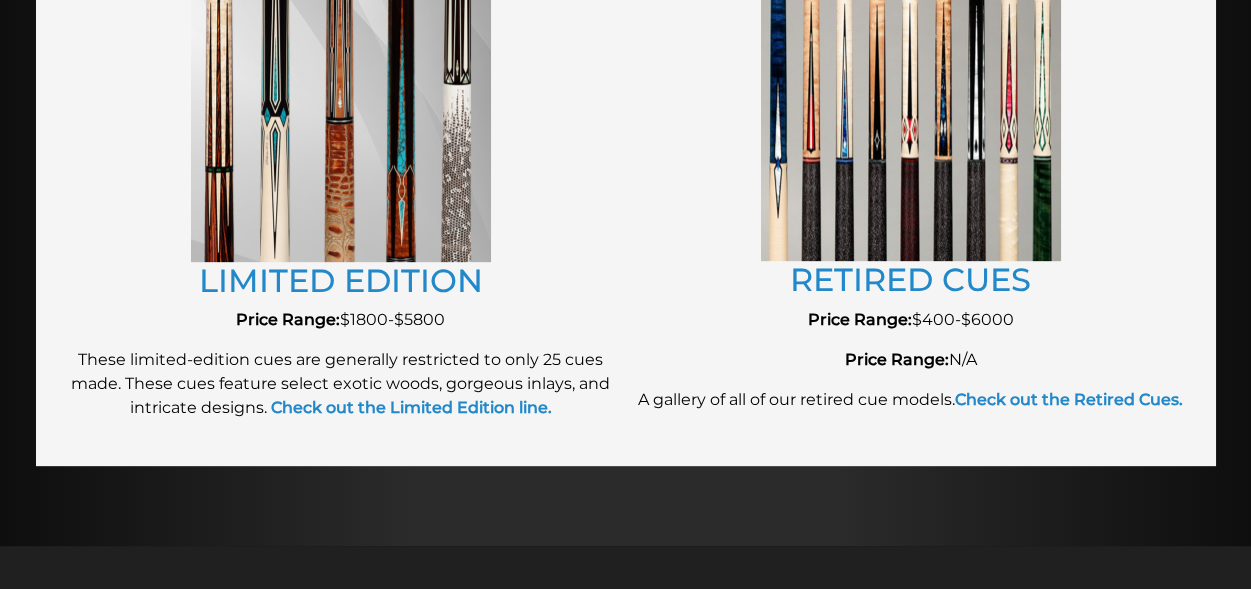 scroll, scrollTop: 2333, scrollLeft: 0, axis: vertical 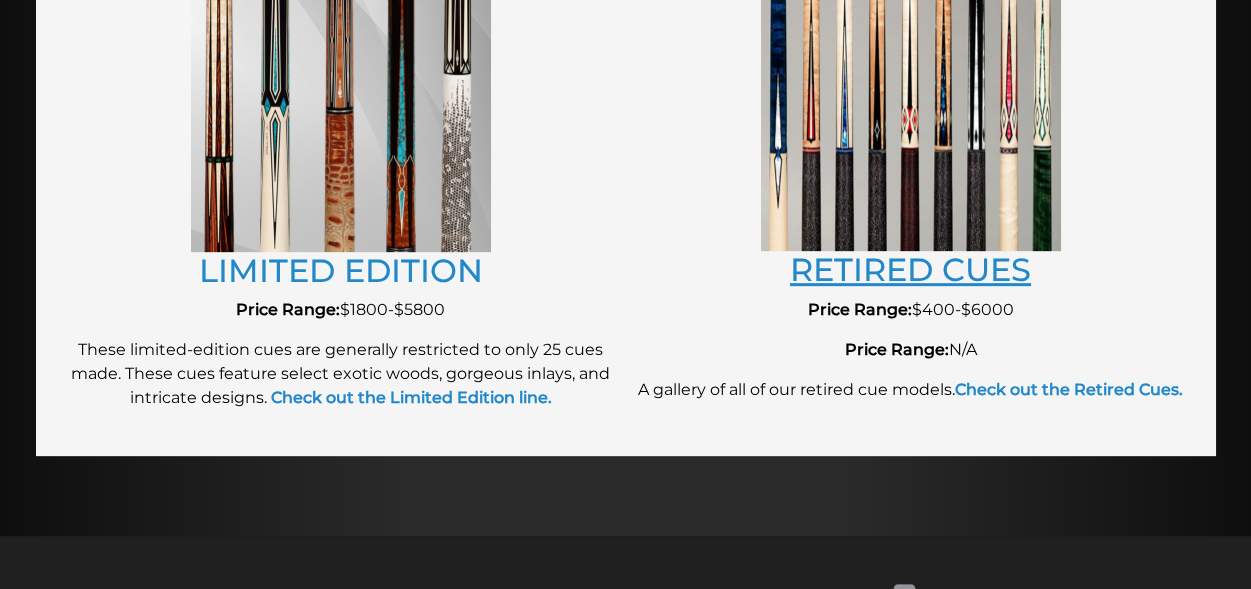 click on "RETIRED CUES" at bounding box center (910, 269) 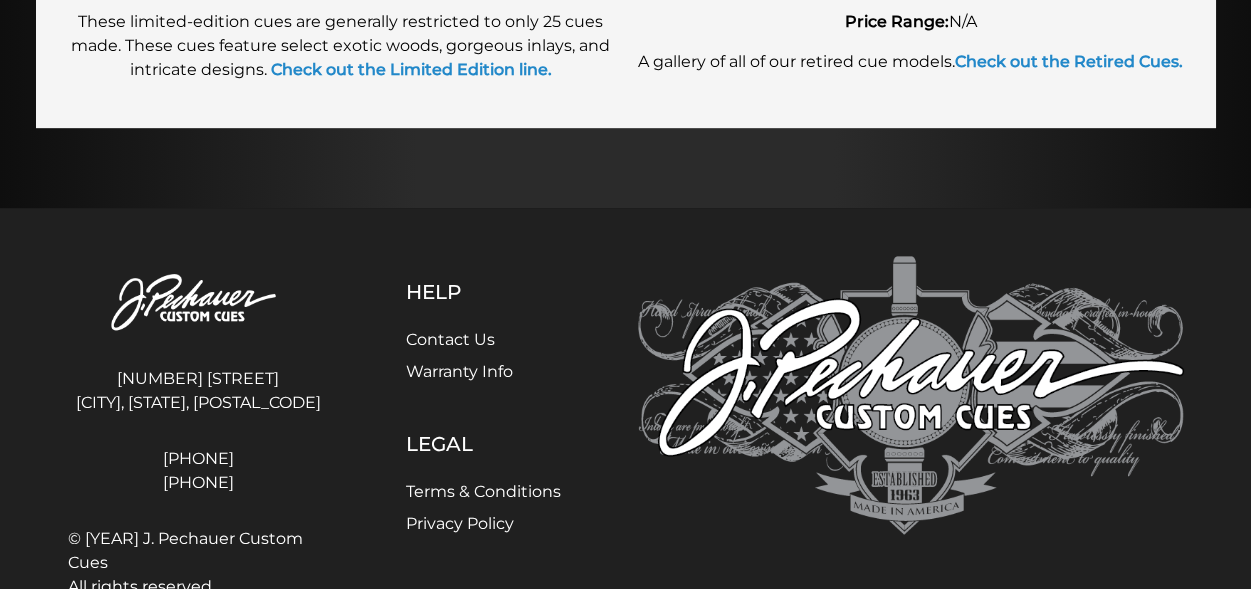 scroll, scrollTop: 2660, scrollLeft: 0, axis: vertical 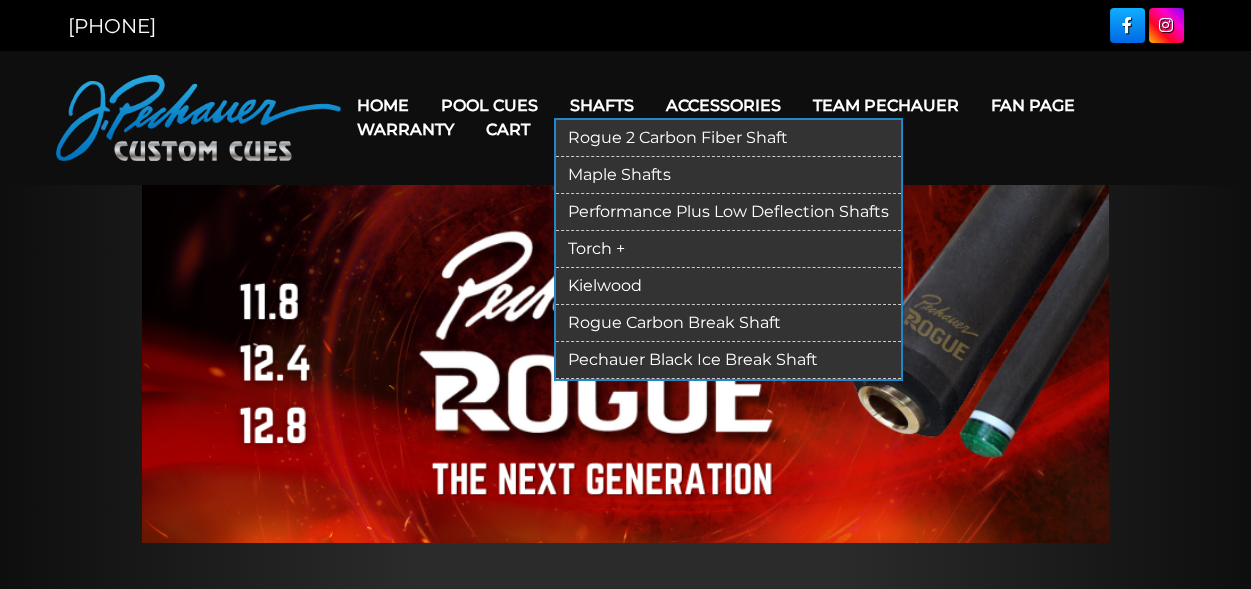click on "Performance Plus Low Deflection Shafts" at bounding box center [728, 212] 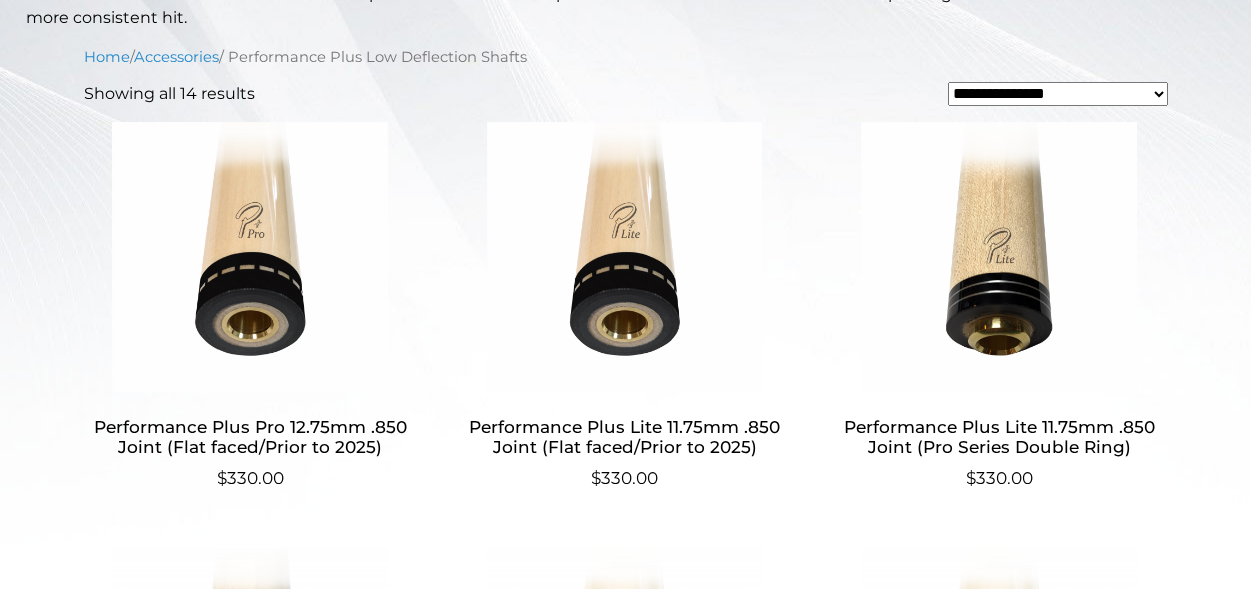 scroll, scrollTop: 600, scrollLeft: 0, axis: vertical 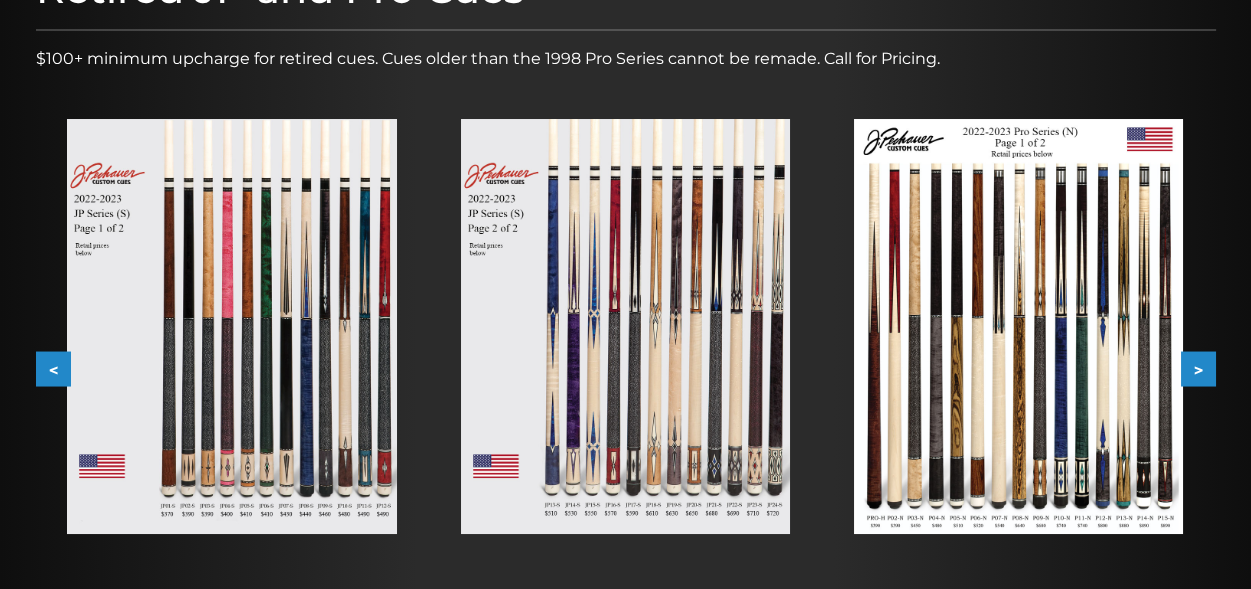 click at bounding box center [625, 326] 